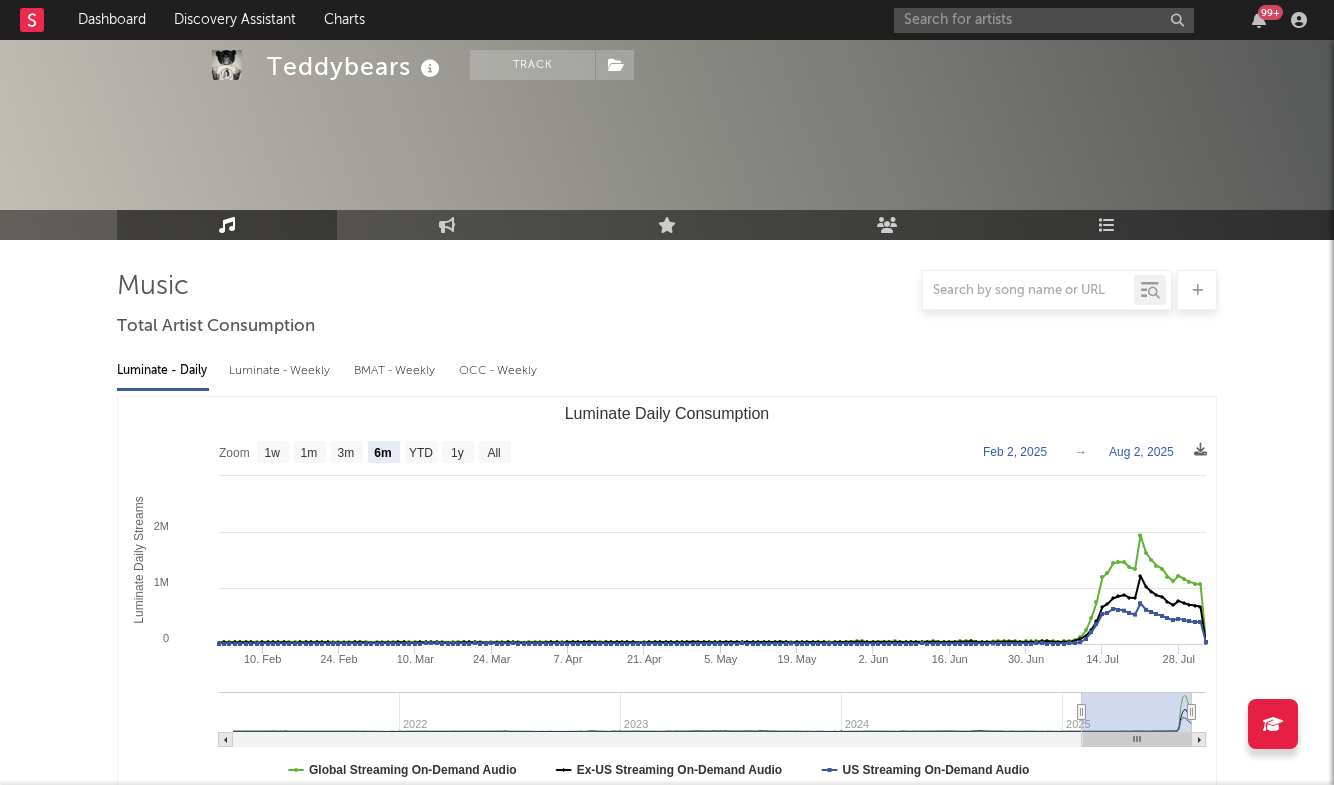 select on "6m" 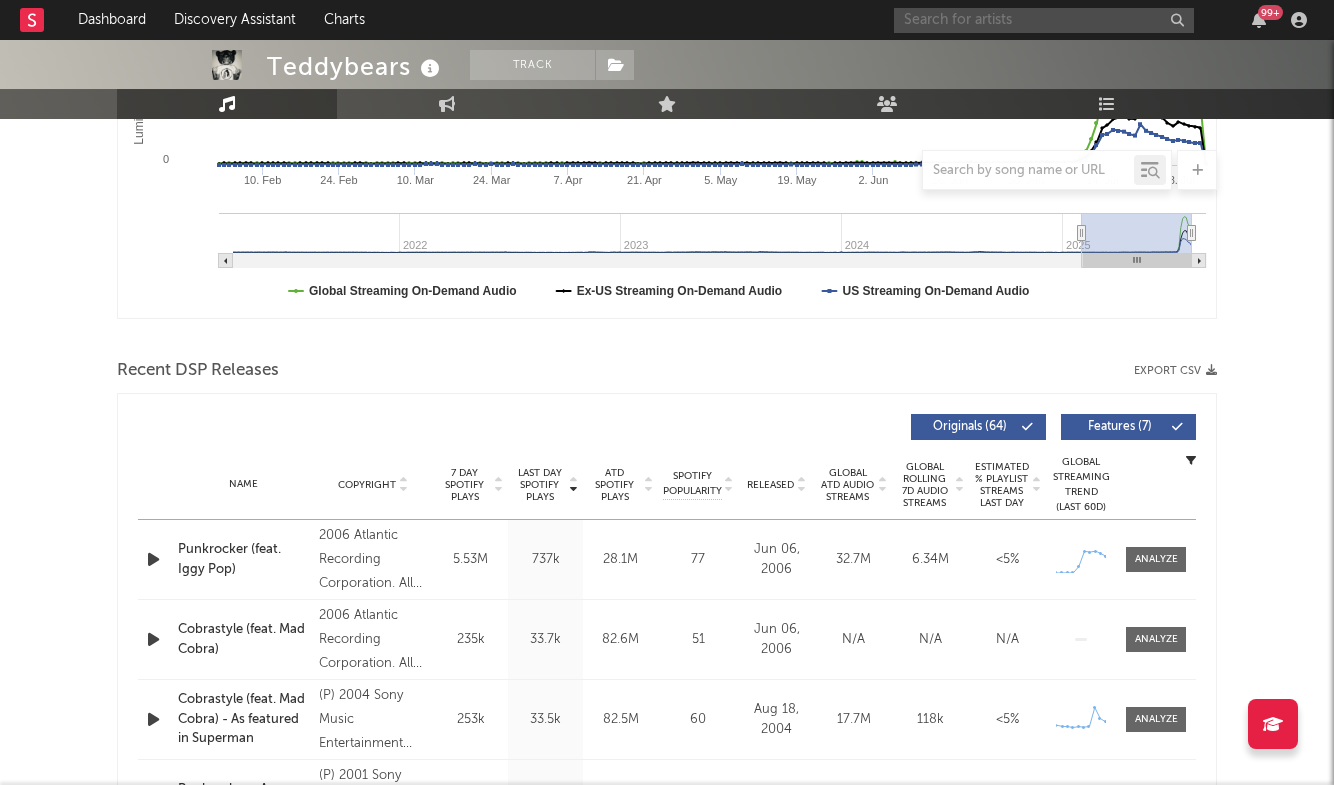 click at bounding box center (1044, 20) 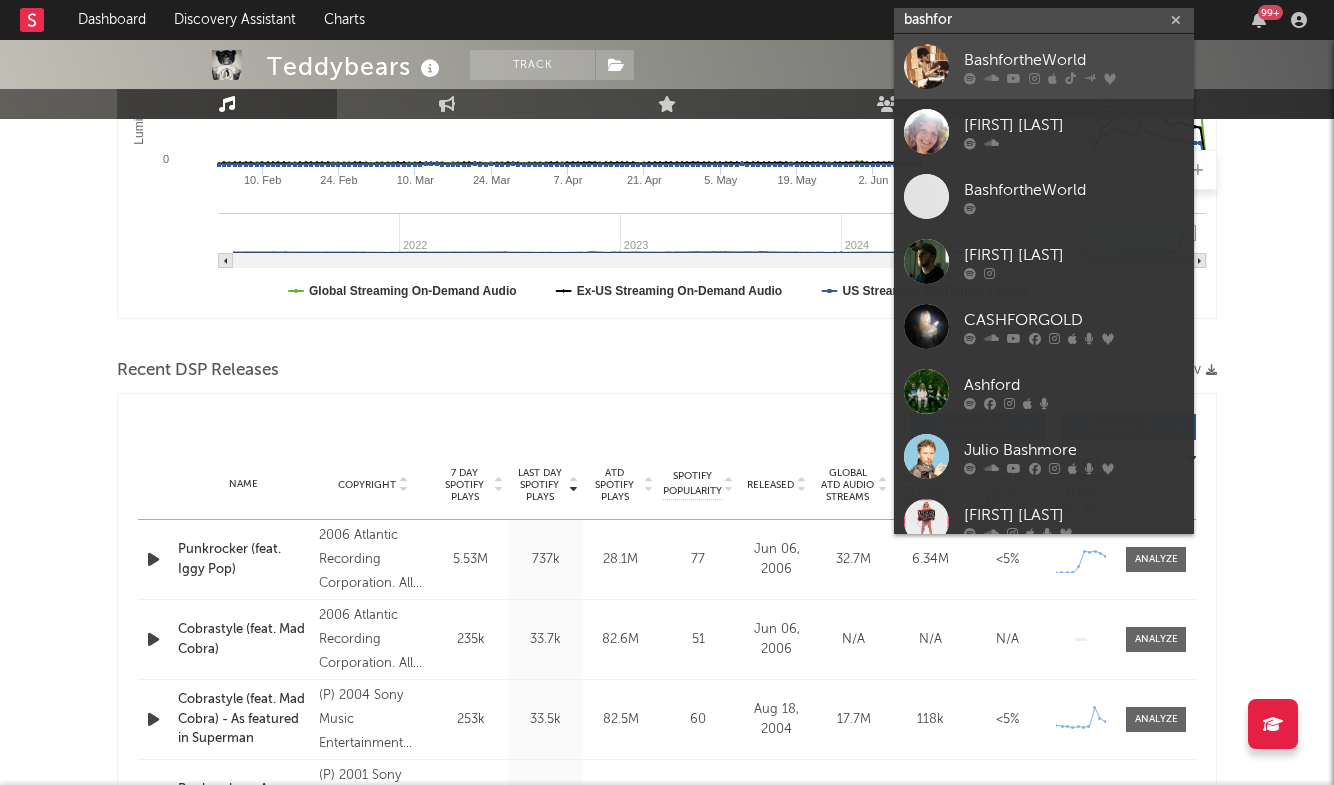 type on "bashfor" 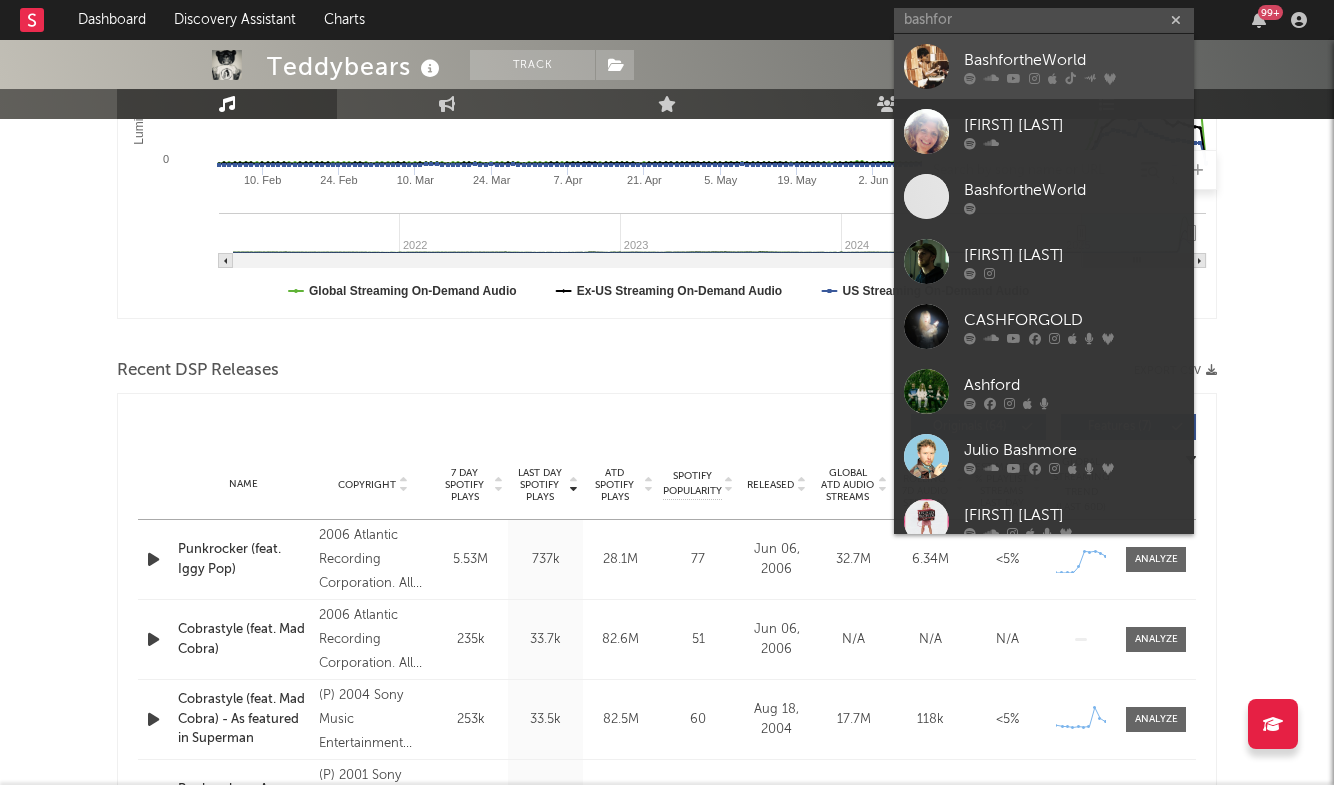 click on "BashfortheWorld" at bounding box center (1074, 60) 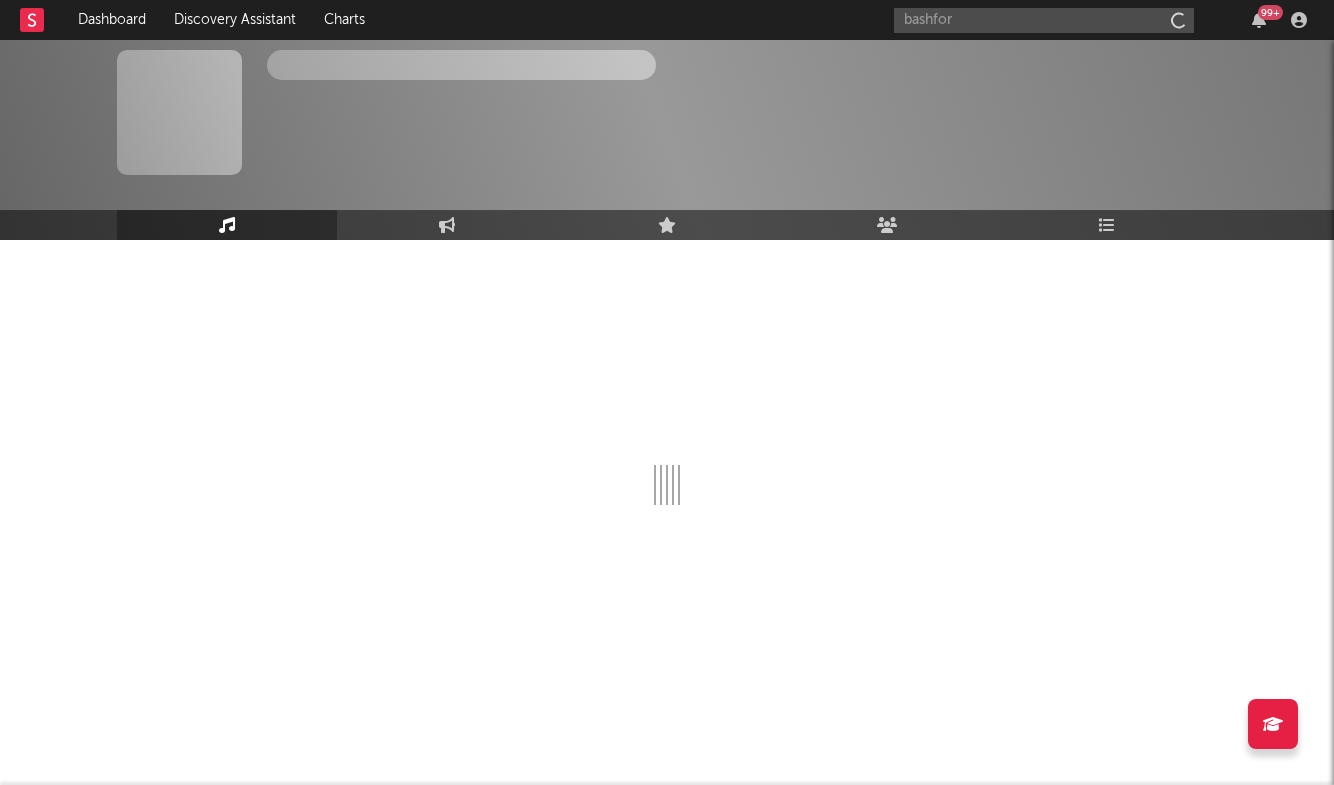 type 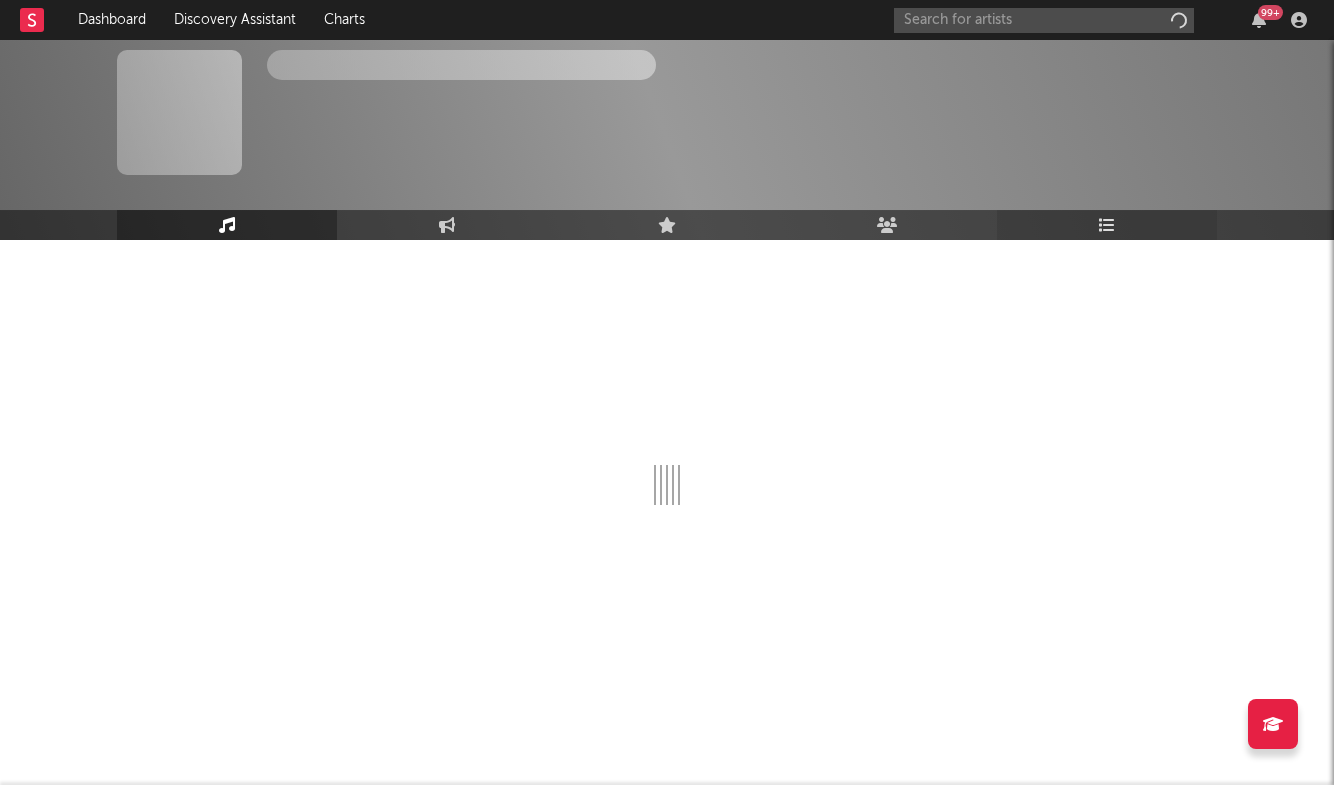 scroll, scrollTop: 0, scrollLeft: 0, axis: both 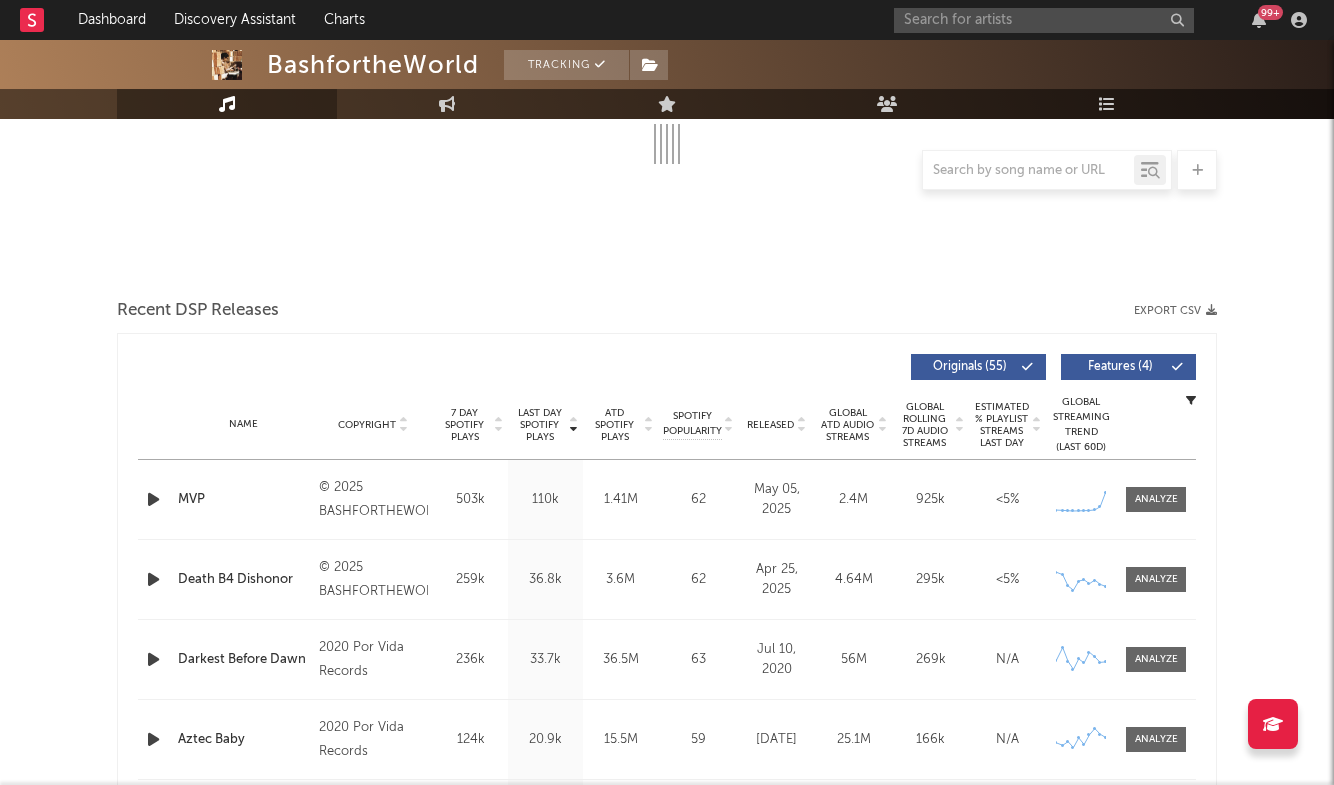 select on "6m" 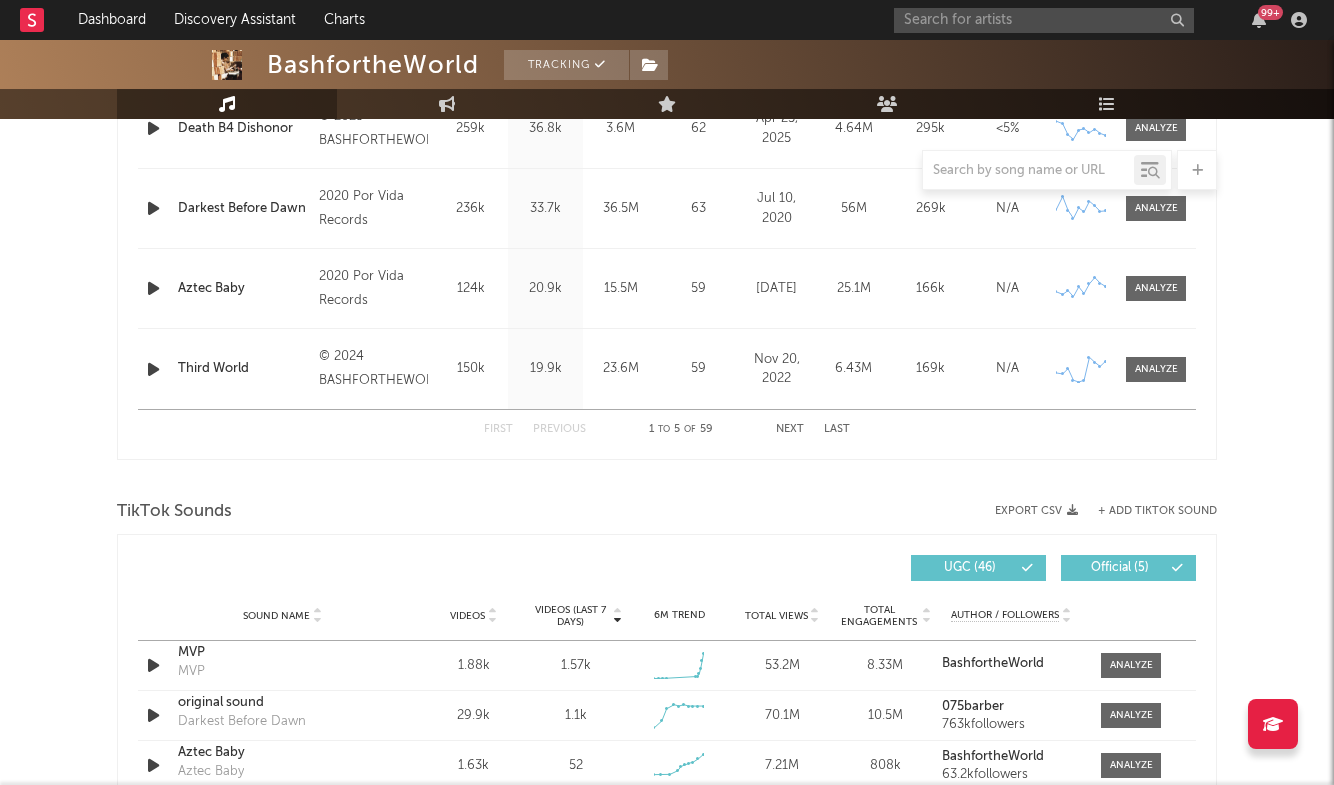 scroll, scrollTop: 1002, scrollLeft: 0, axis: vertical 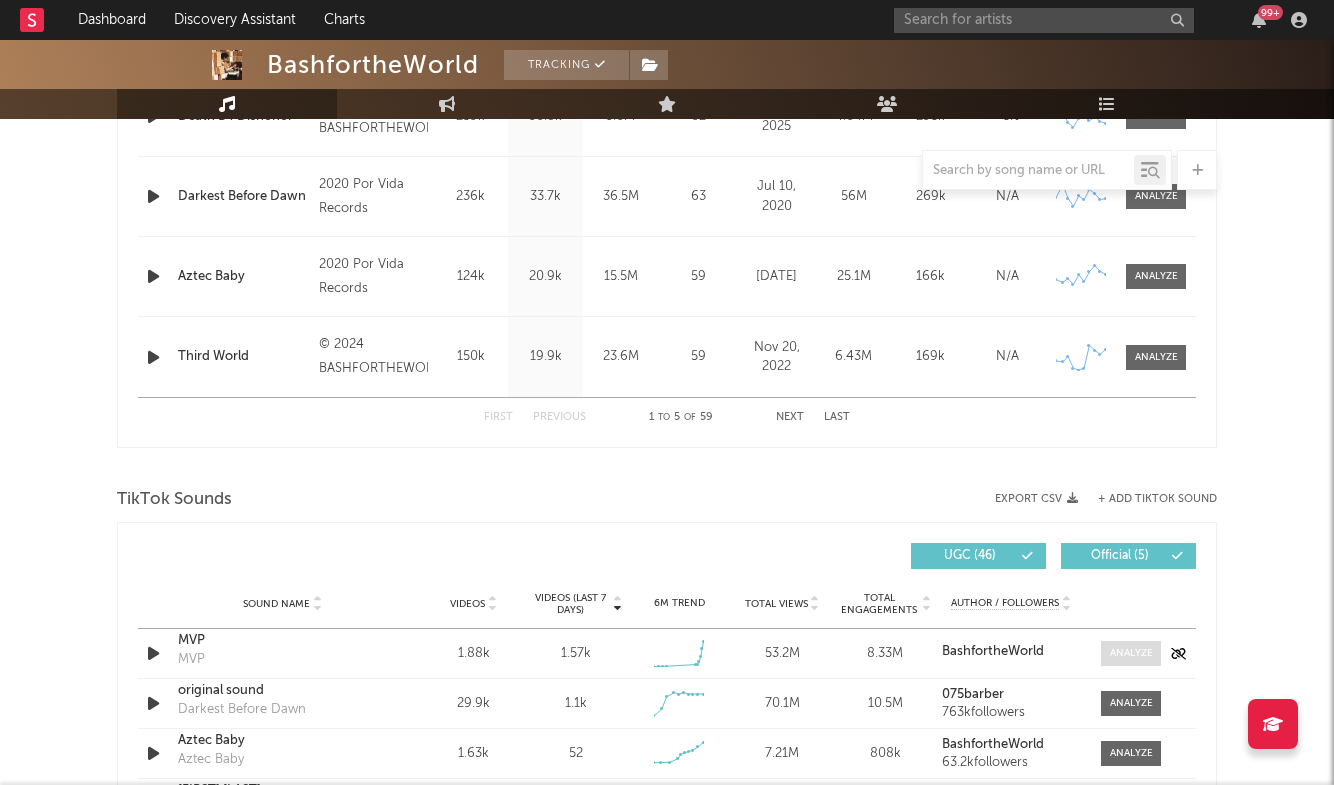 click at bounding box center [1131, 653] 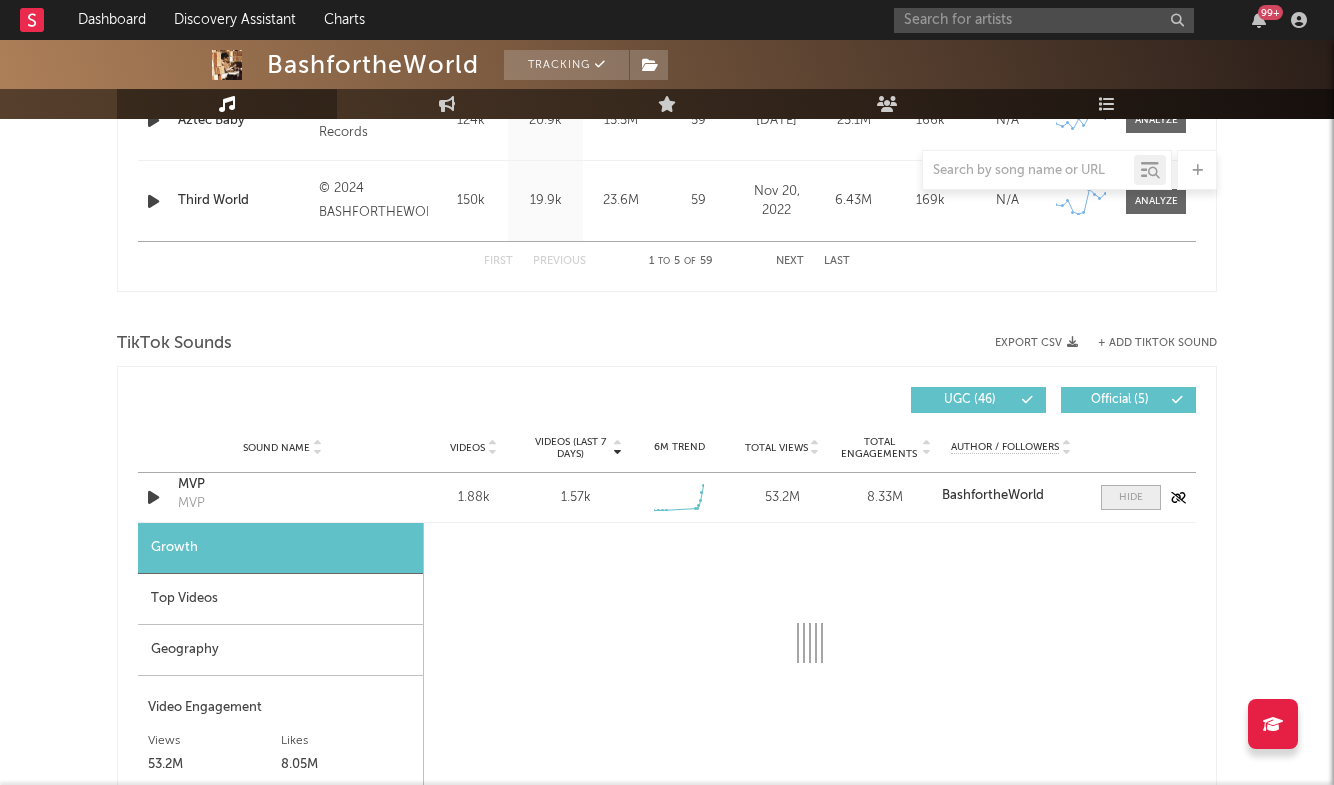 scroll, scrollTop: 1275, scrollLeft: 0, axis: vertical 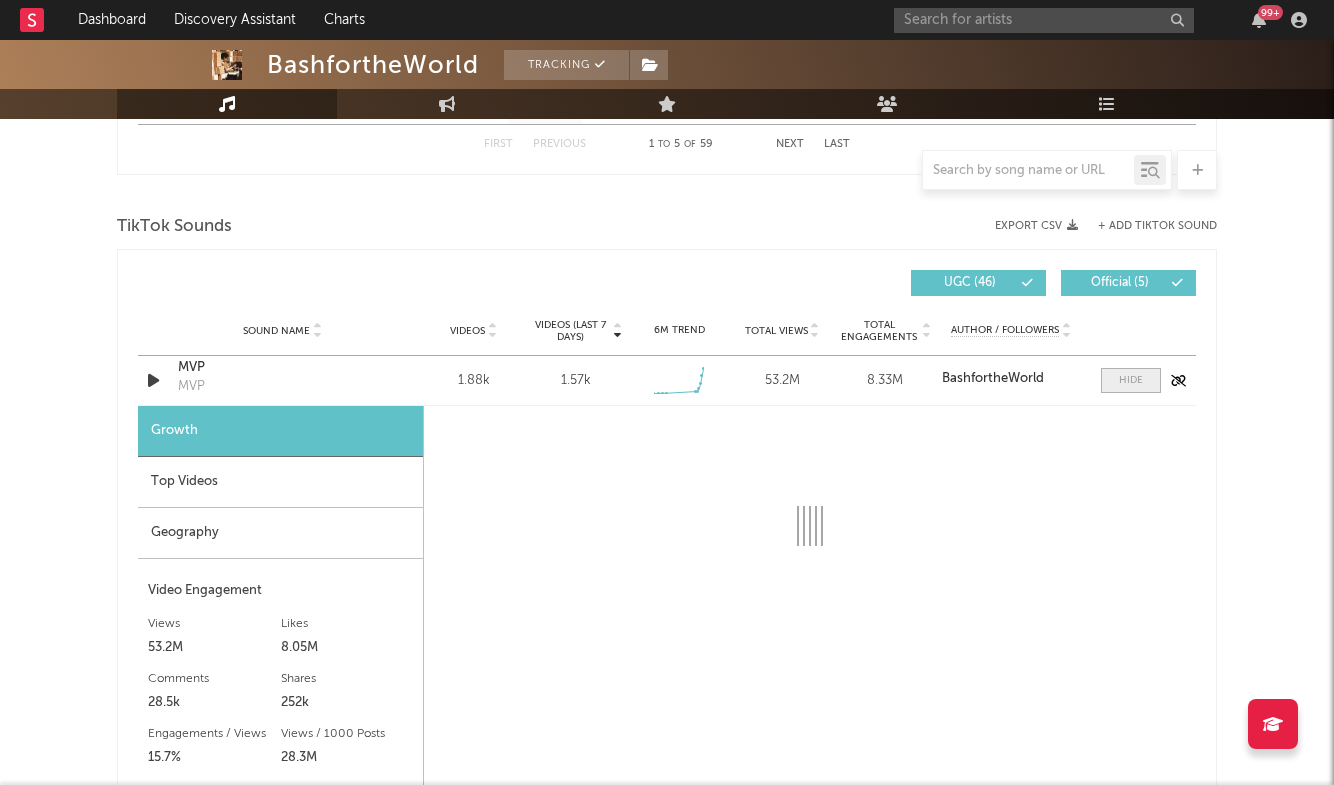 select on "1w" 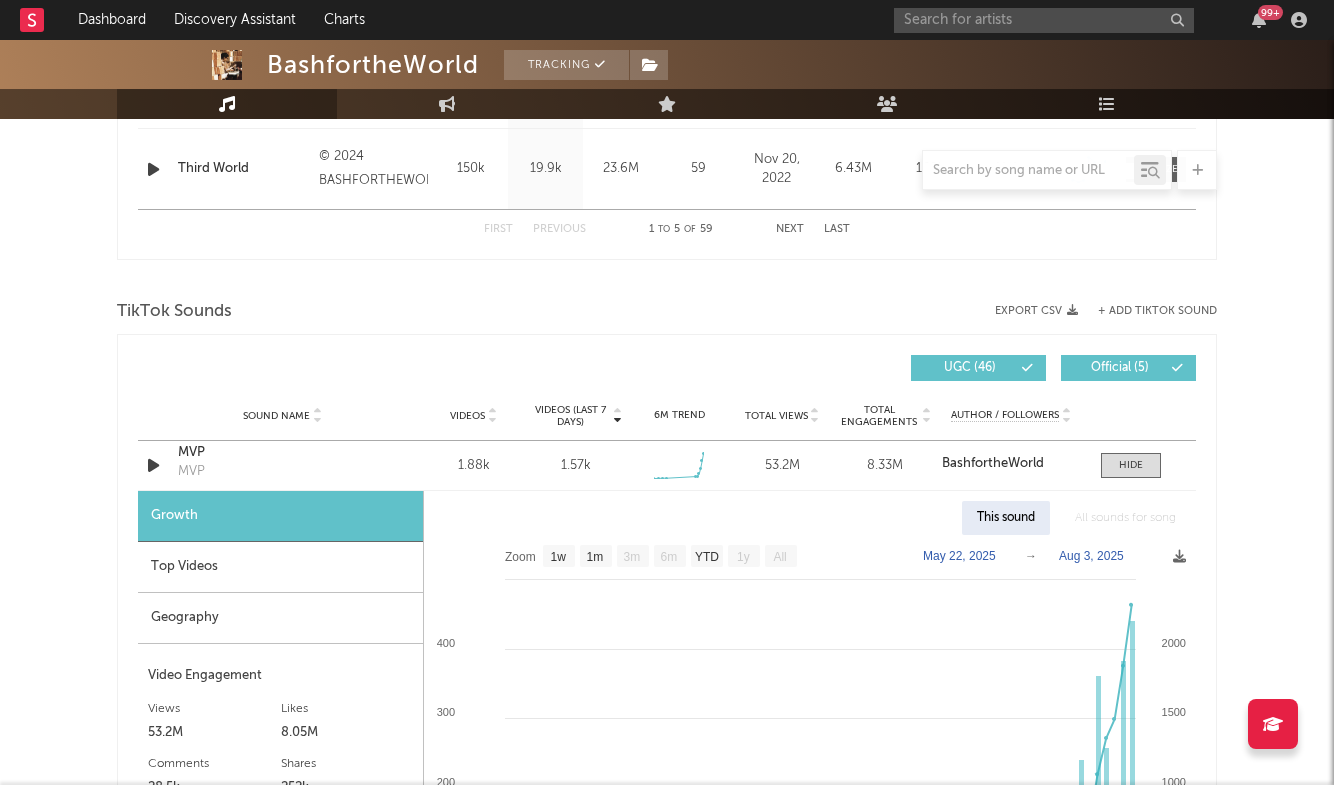 scroll, scrollTop: 1210, scrollLeft: 0, axis: vertical 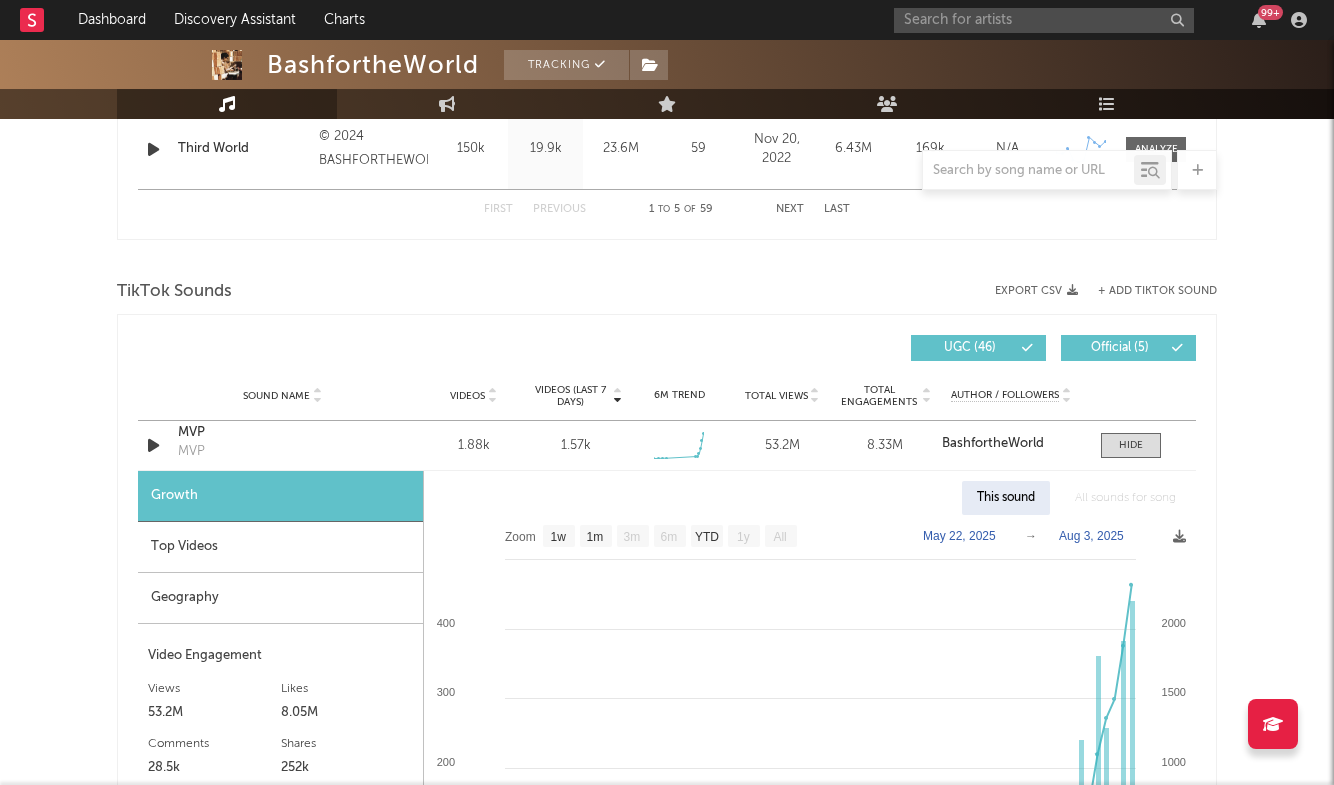 click on "Top Videos" at bounding box center [280, 547] 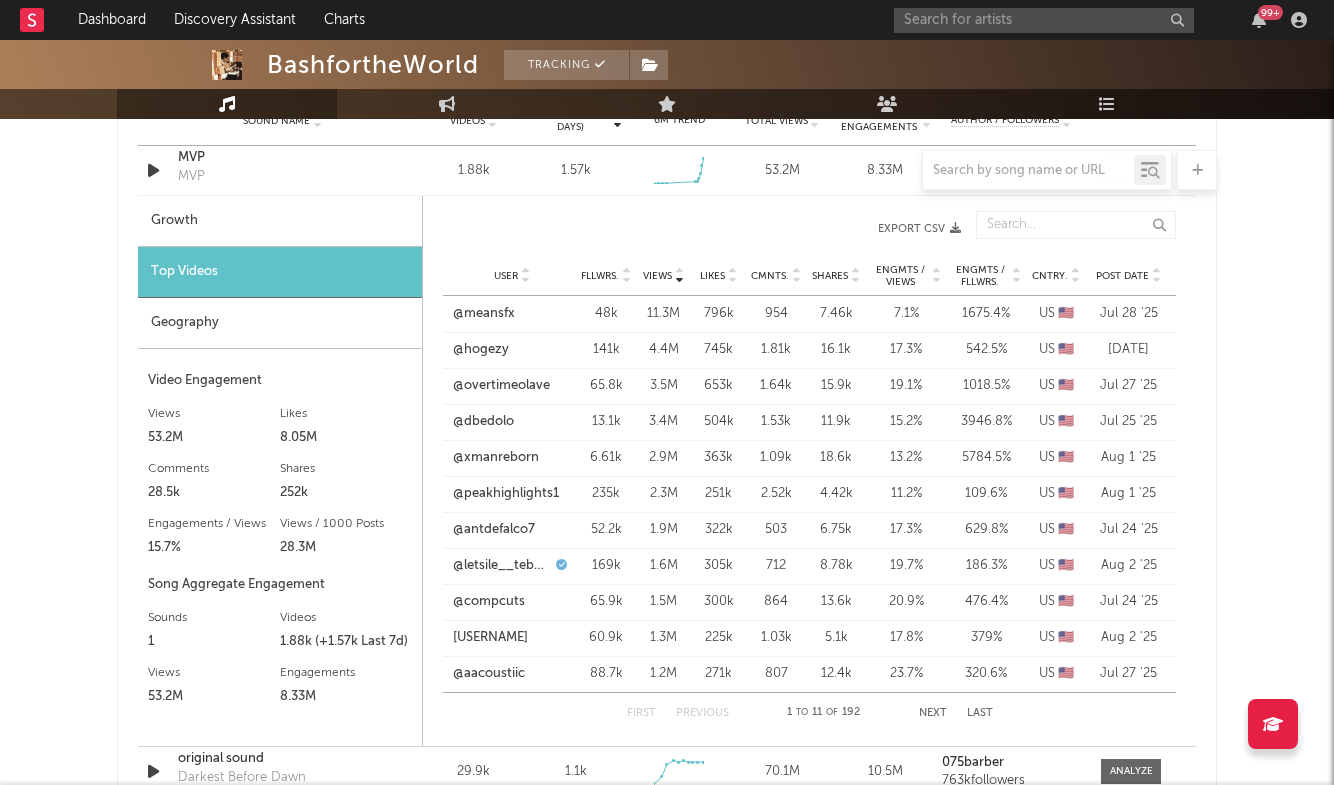 scroll, scrollTop: 1488, scrollLeft: 0, axis: vertical 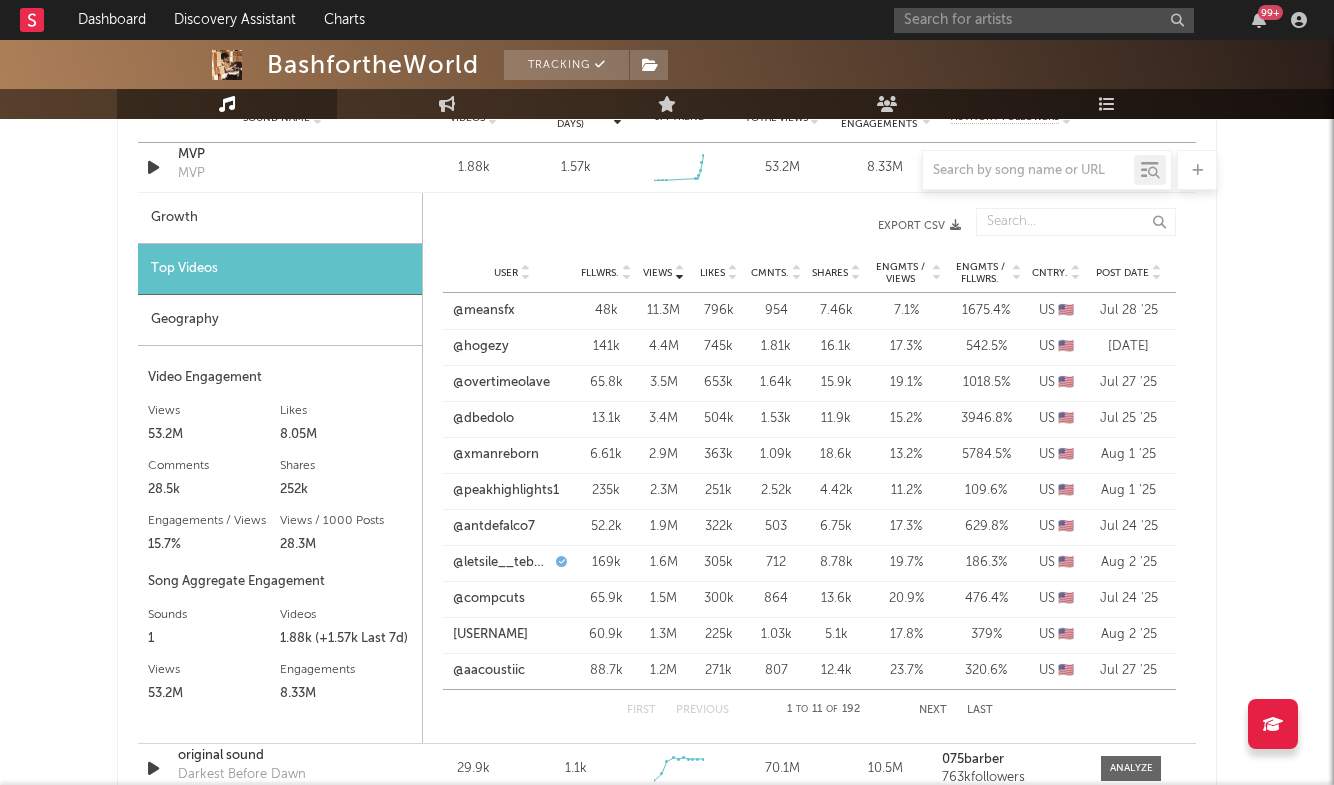 click on "Next" at bounding box center [933, 710] 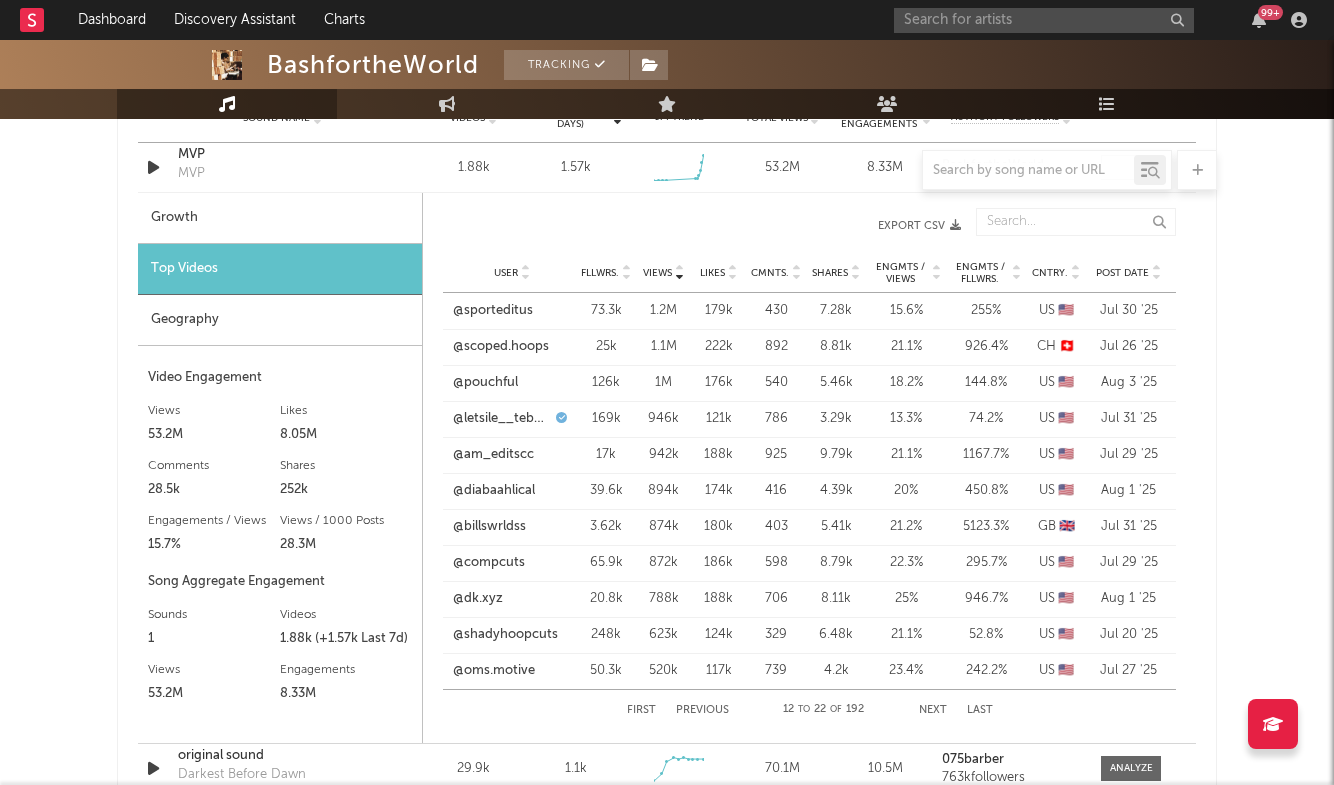click on "Previous" at bounding box center [702, 710] 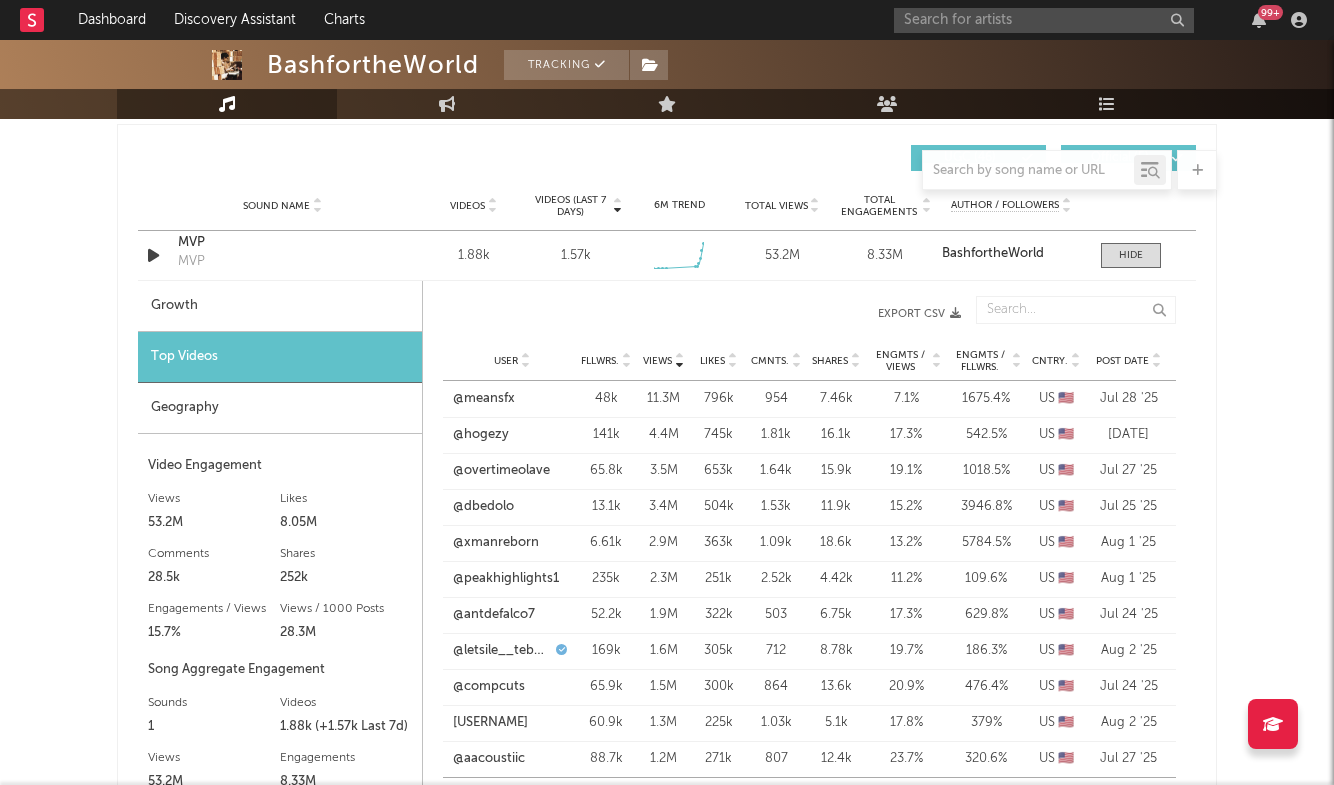 scroll, scrollTop: 1389, scrollLeft: 0, axis: vertical 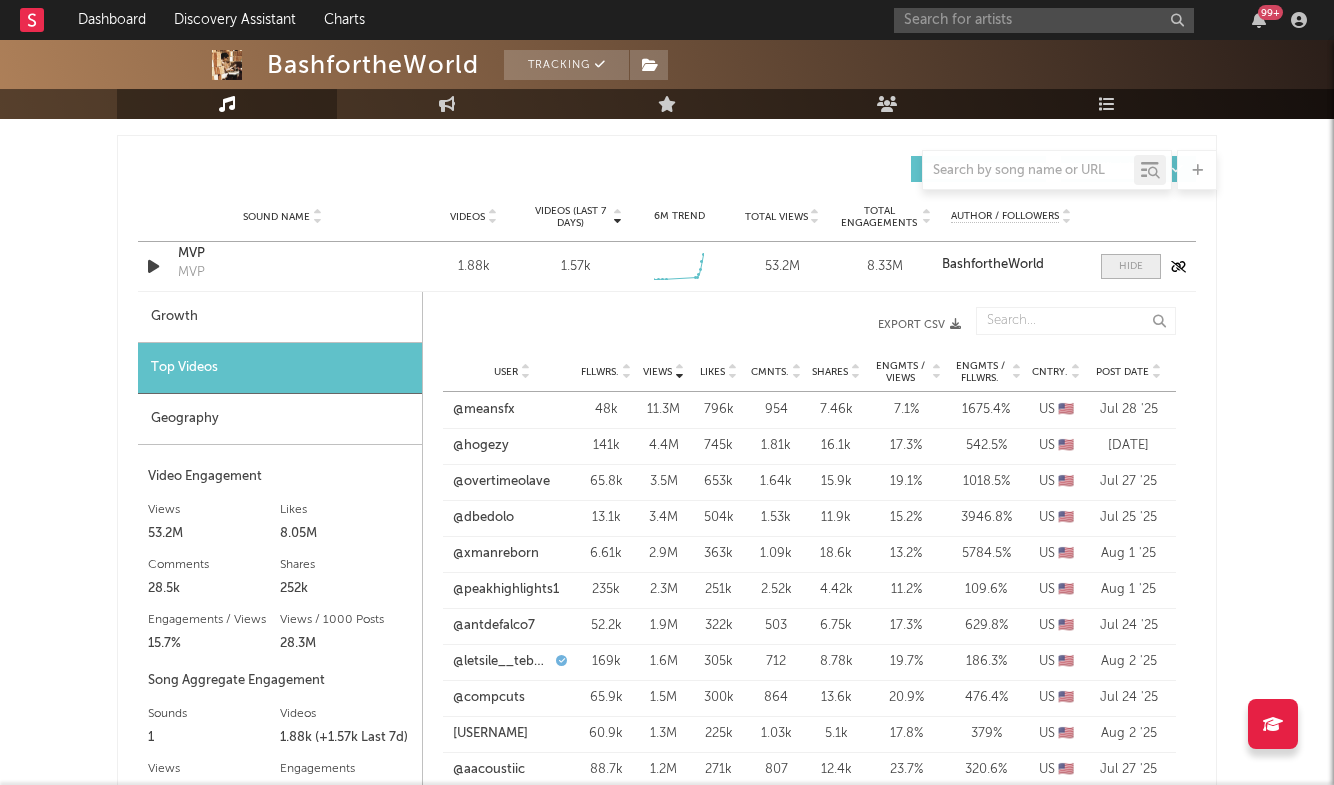 click at bounding box center [1131, 266] 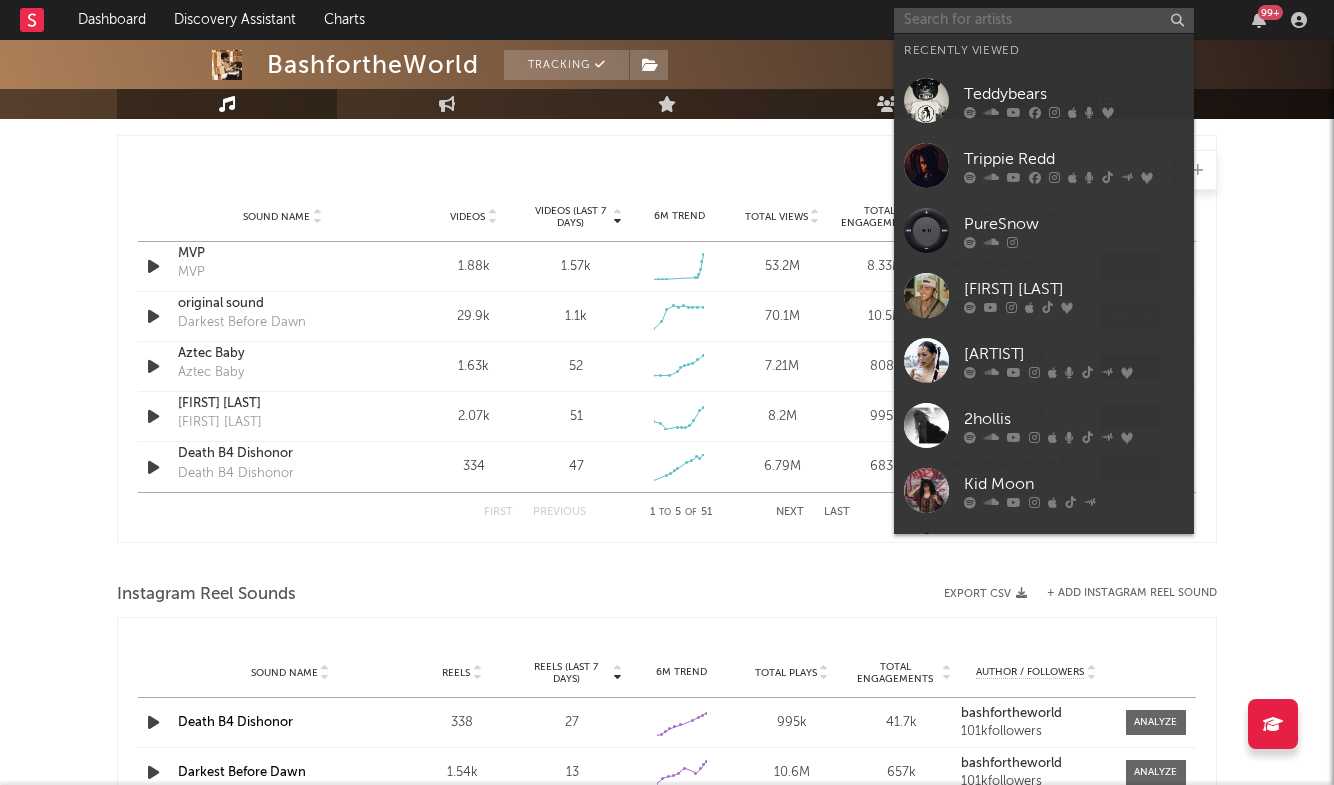 click at bounding box center [1044, 20] 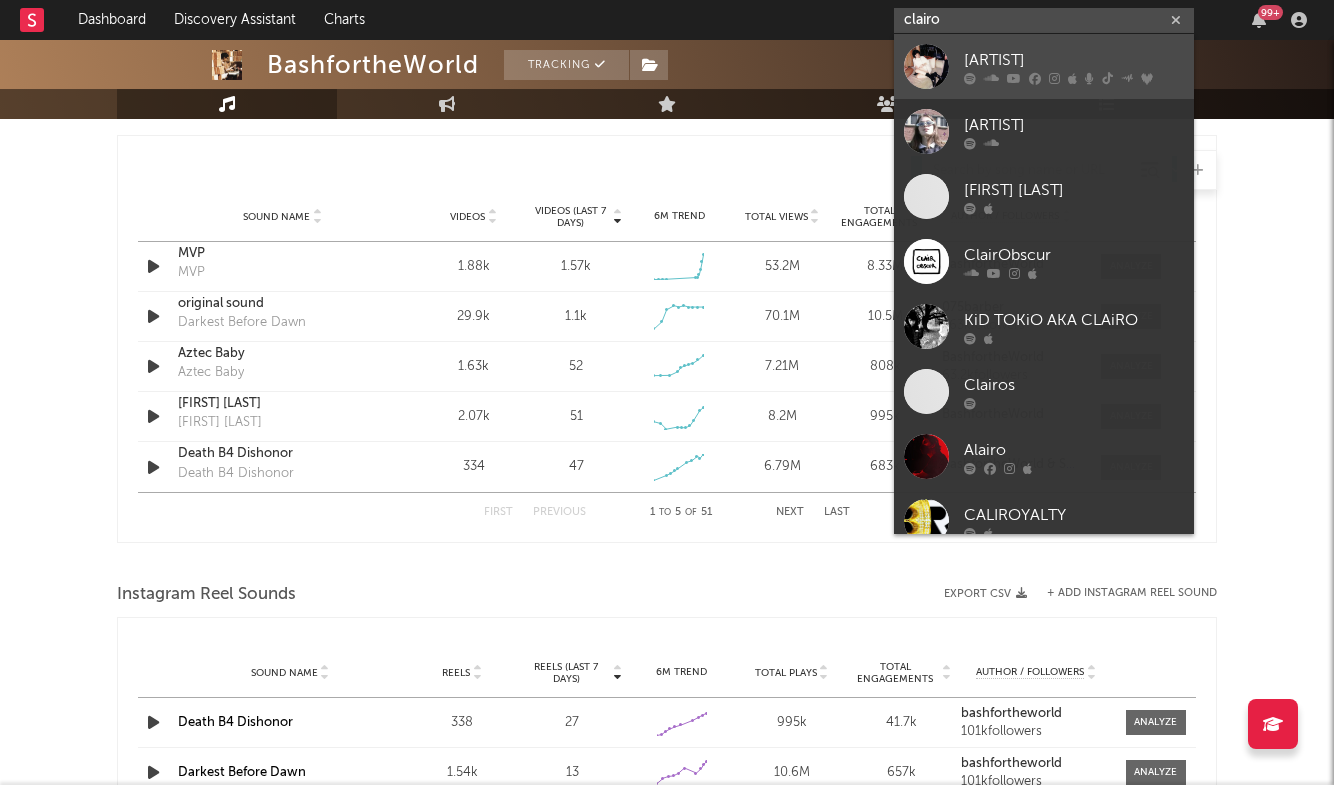 type on "clairo" 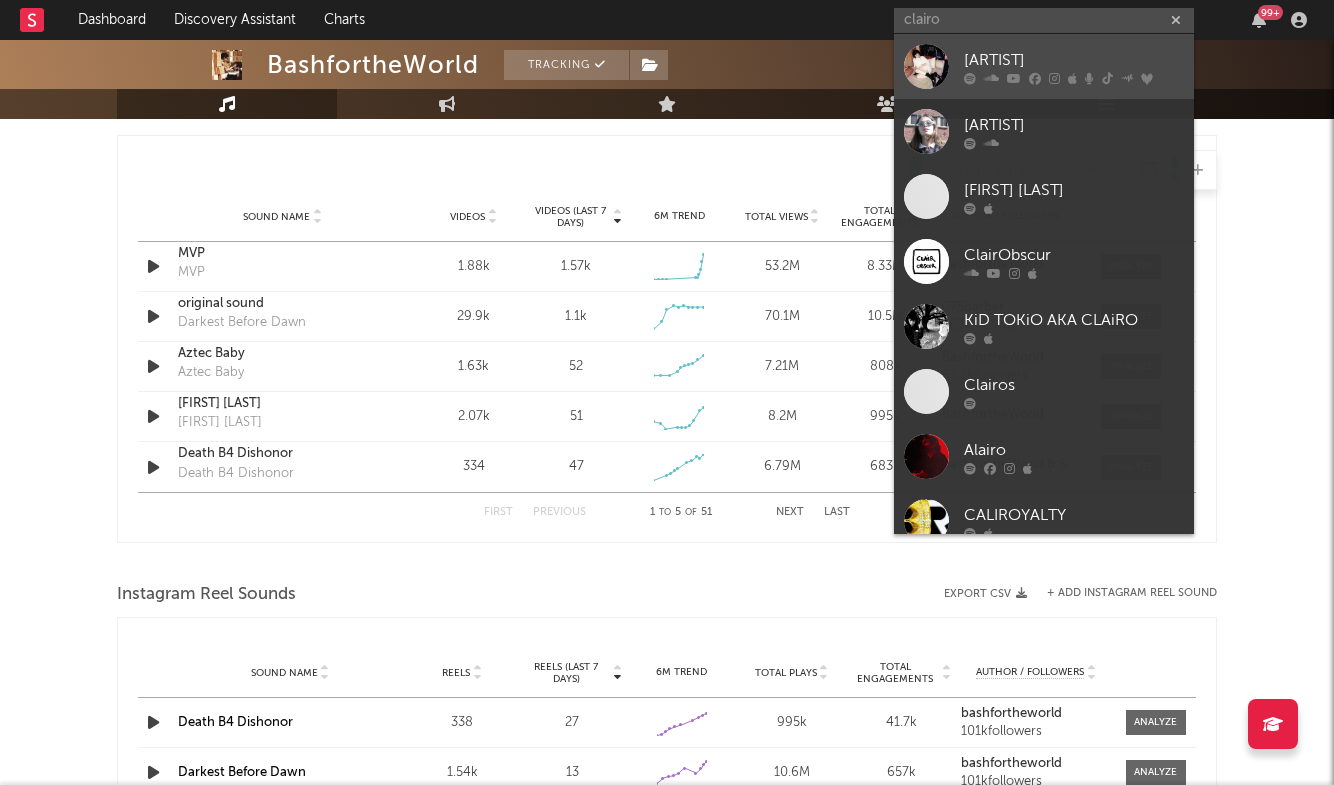 click on "[ARTIST]" at bounding box center [1074, 60] 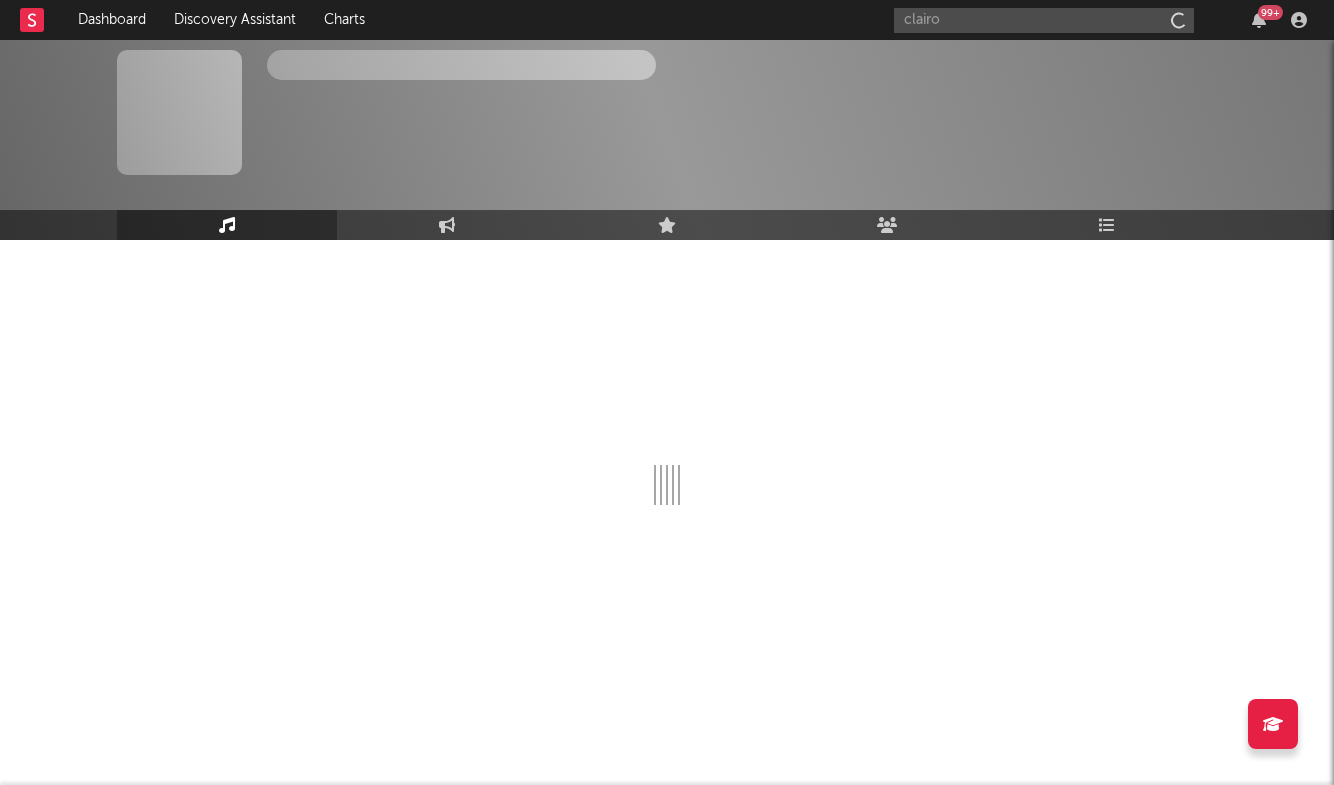 type 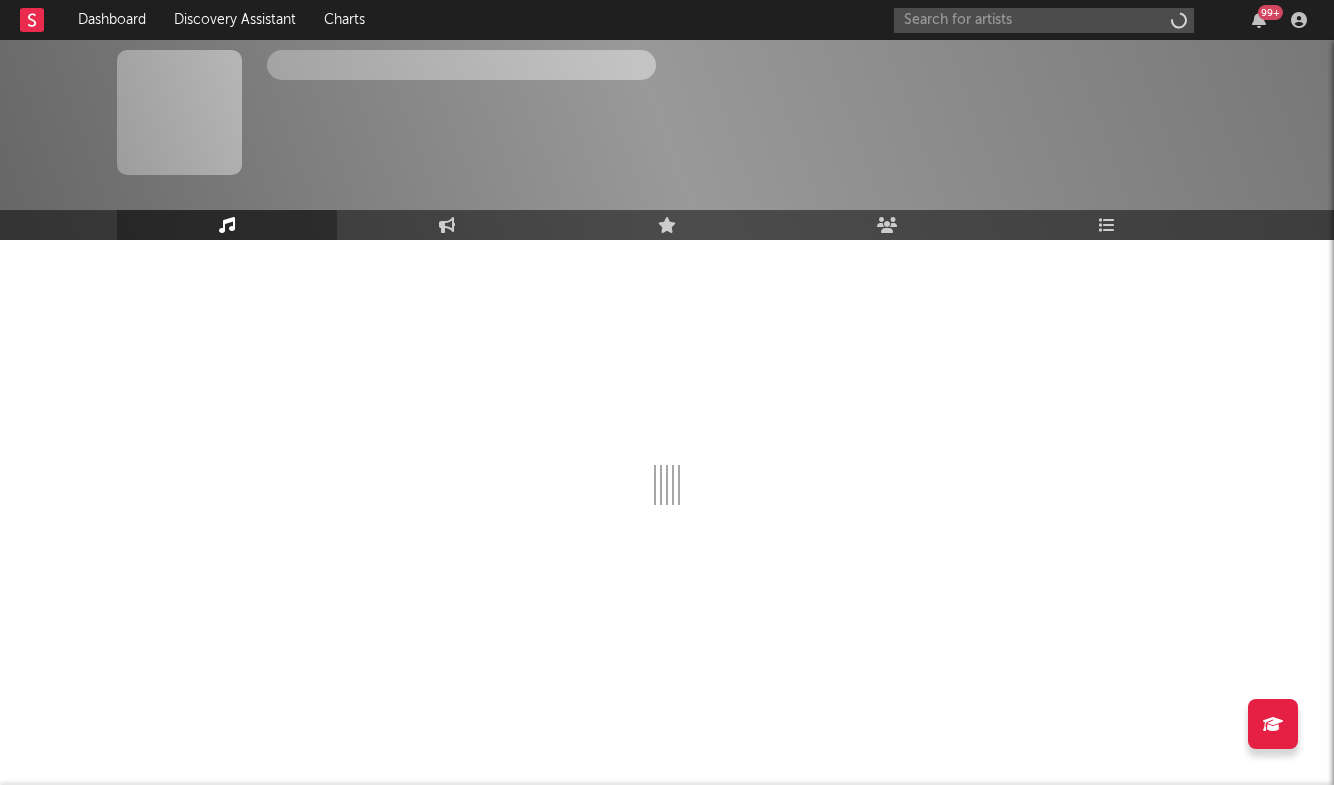 scroll, scrollTop: 0, scrollLeft: 0, axis: both 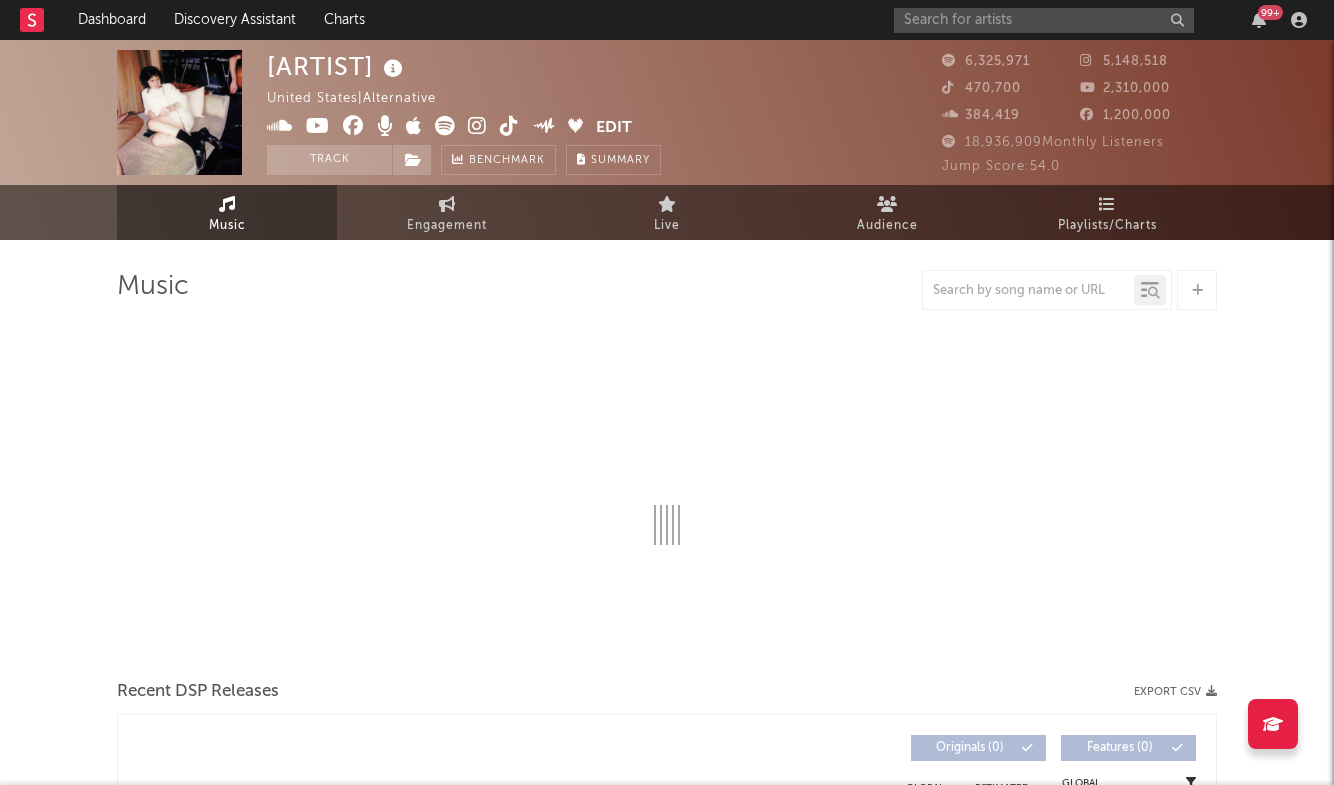 select on "6m" 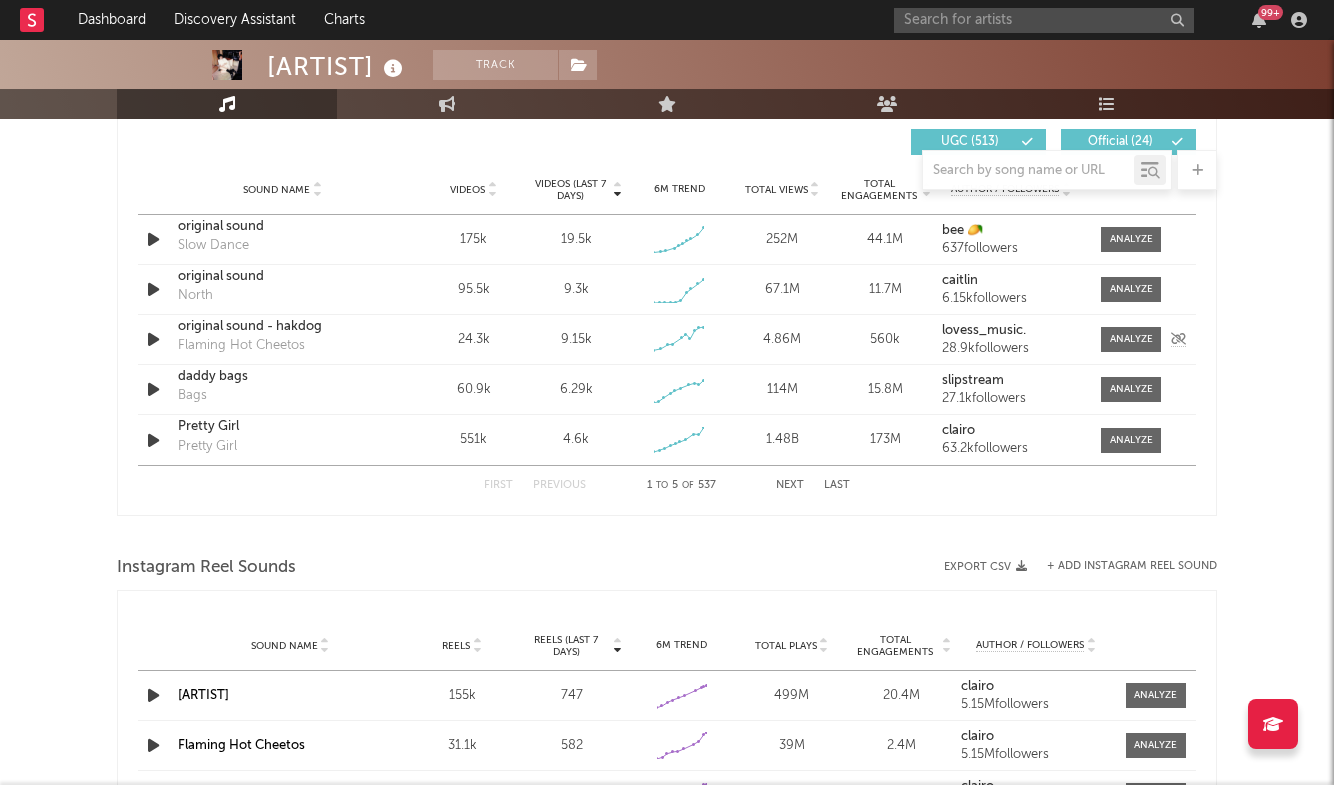 scroll, scrollTop: 1425, scrollLeft: 0, axis: vertical 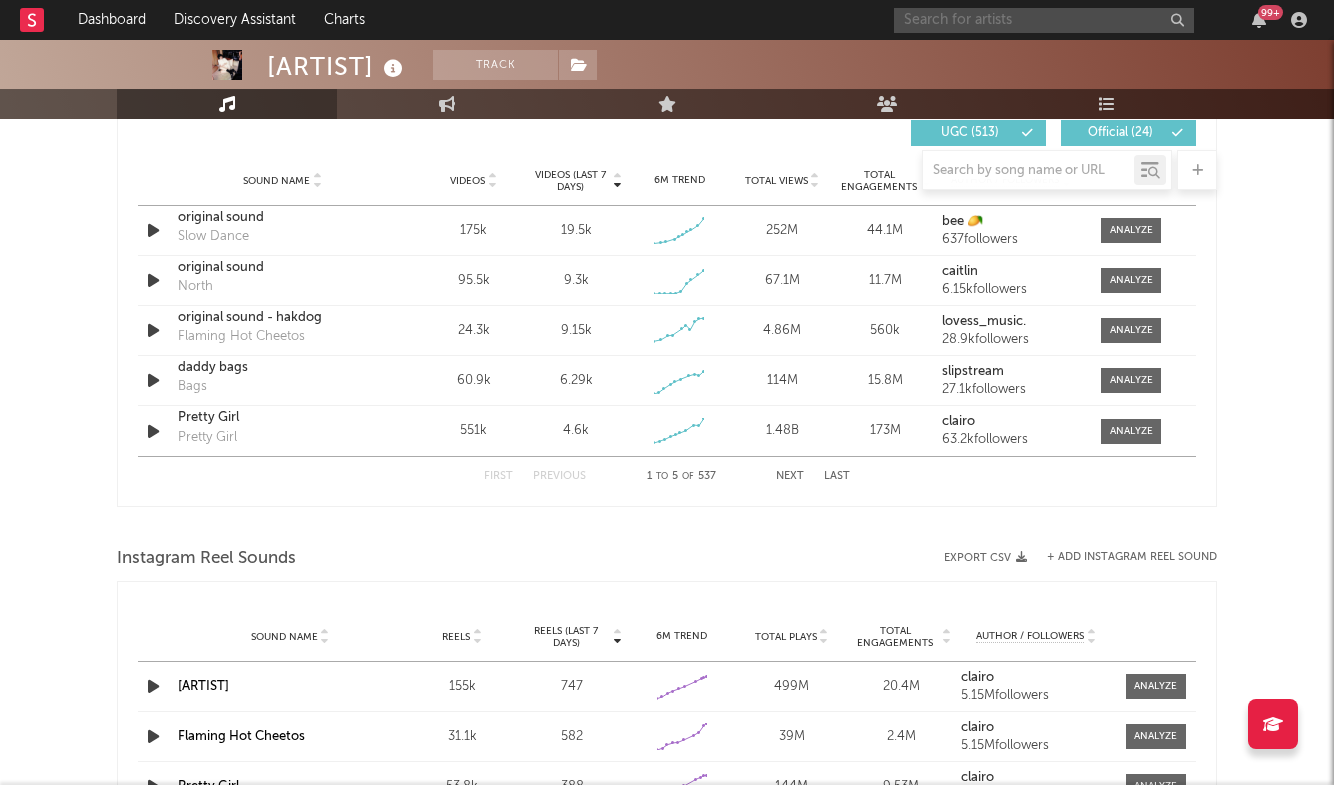 click at bounding box center (1044, 20) 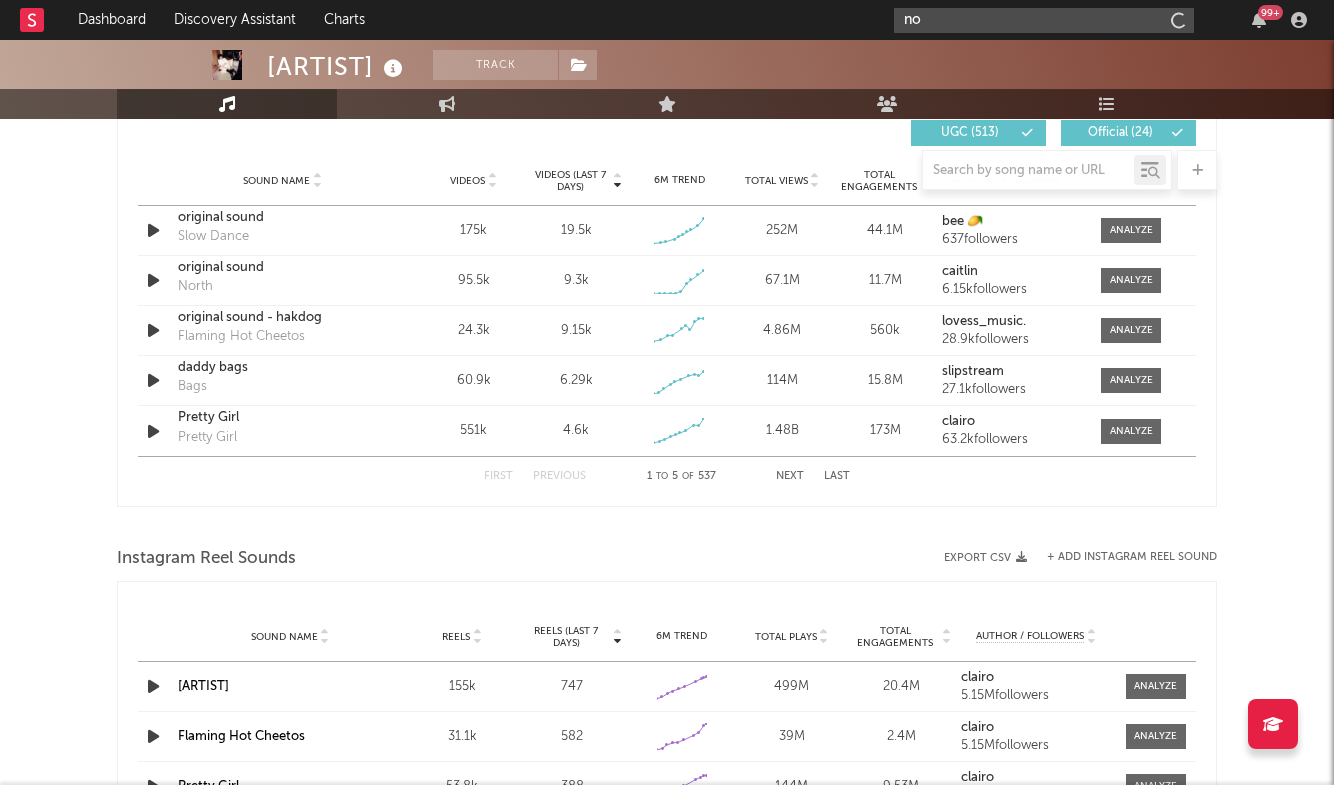 type on "n" 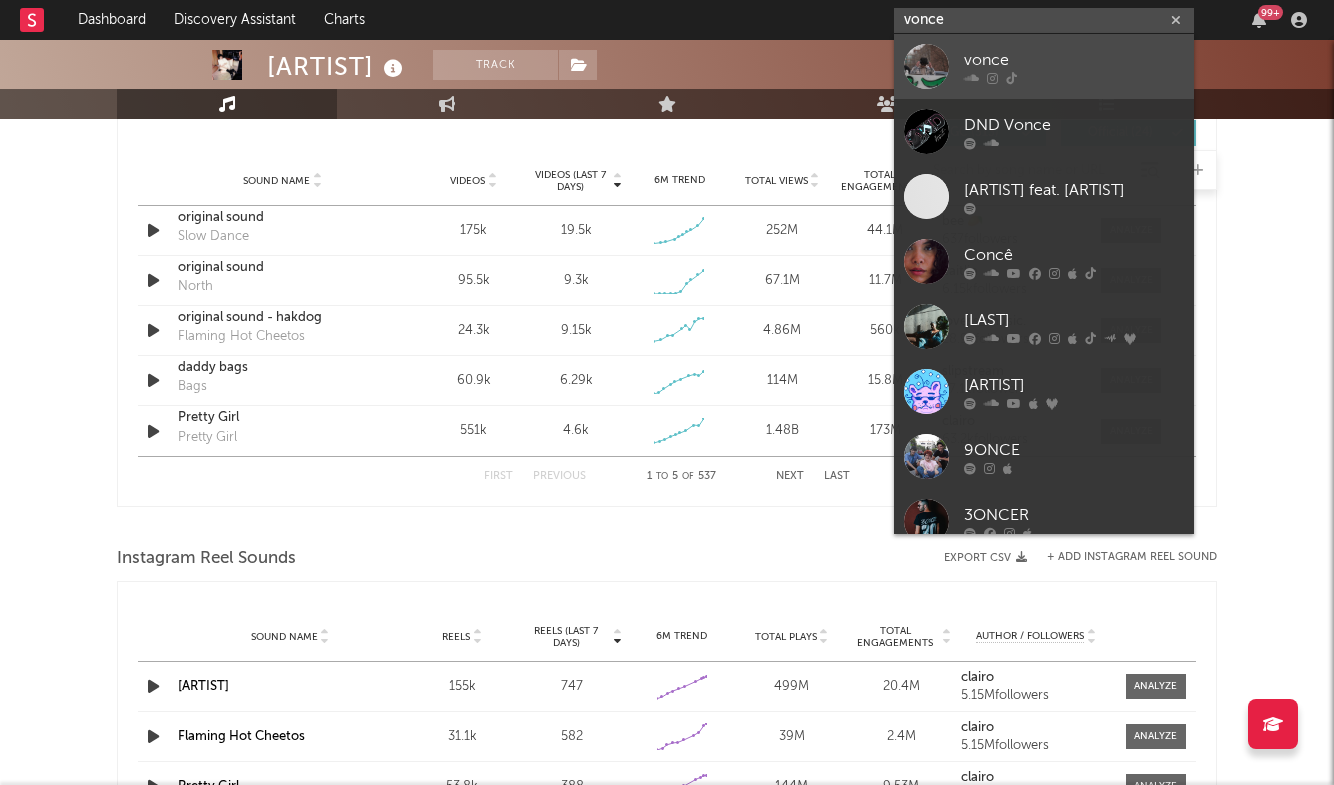 type on "vonce" 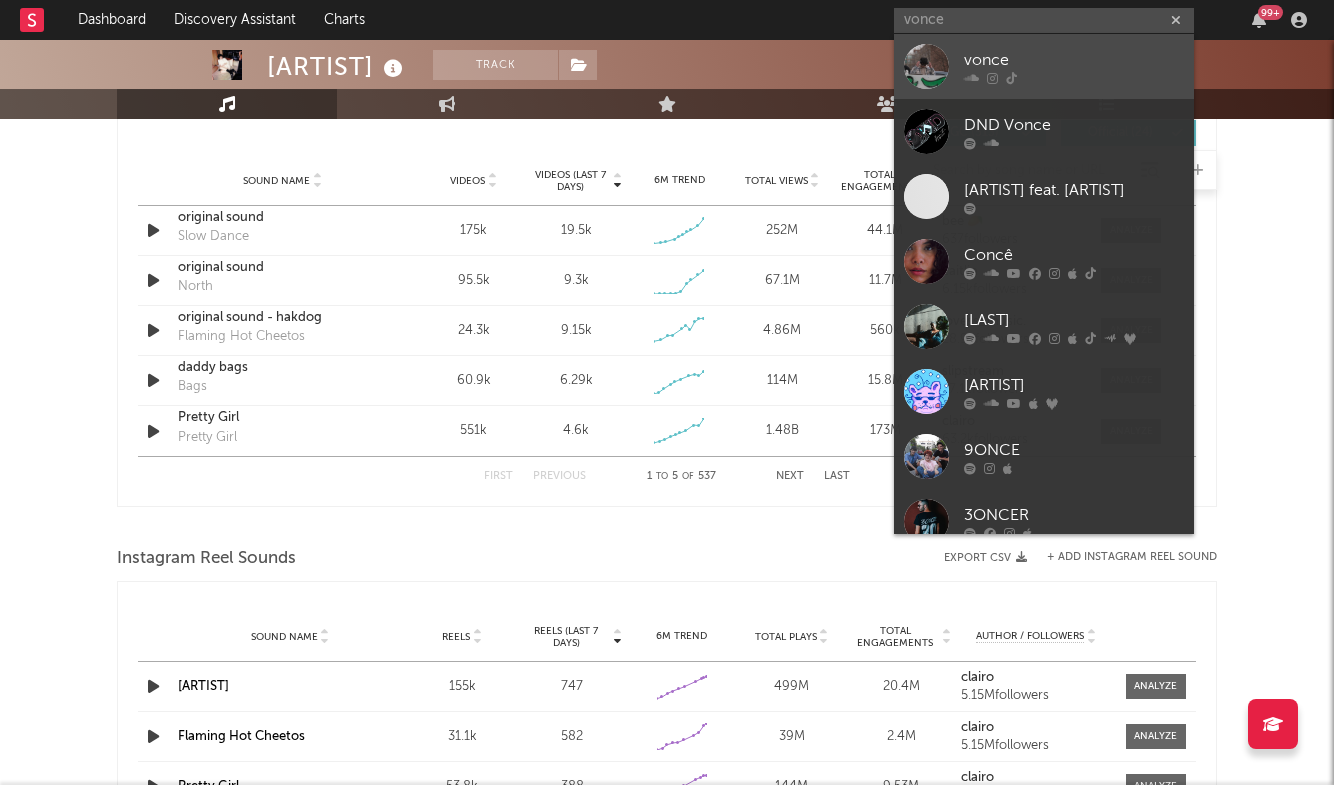 click on "vonce" at bounding box center [1074, 60] 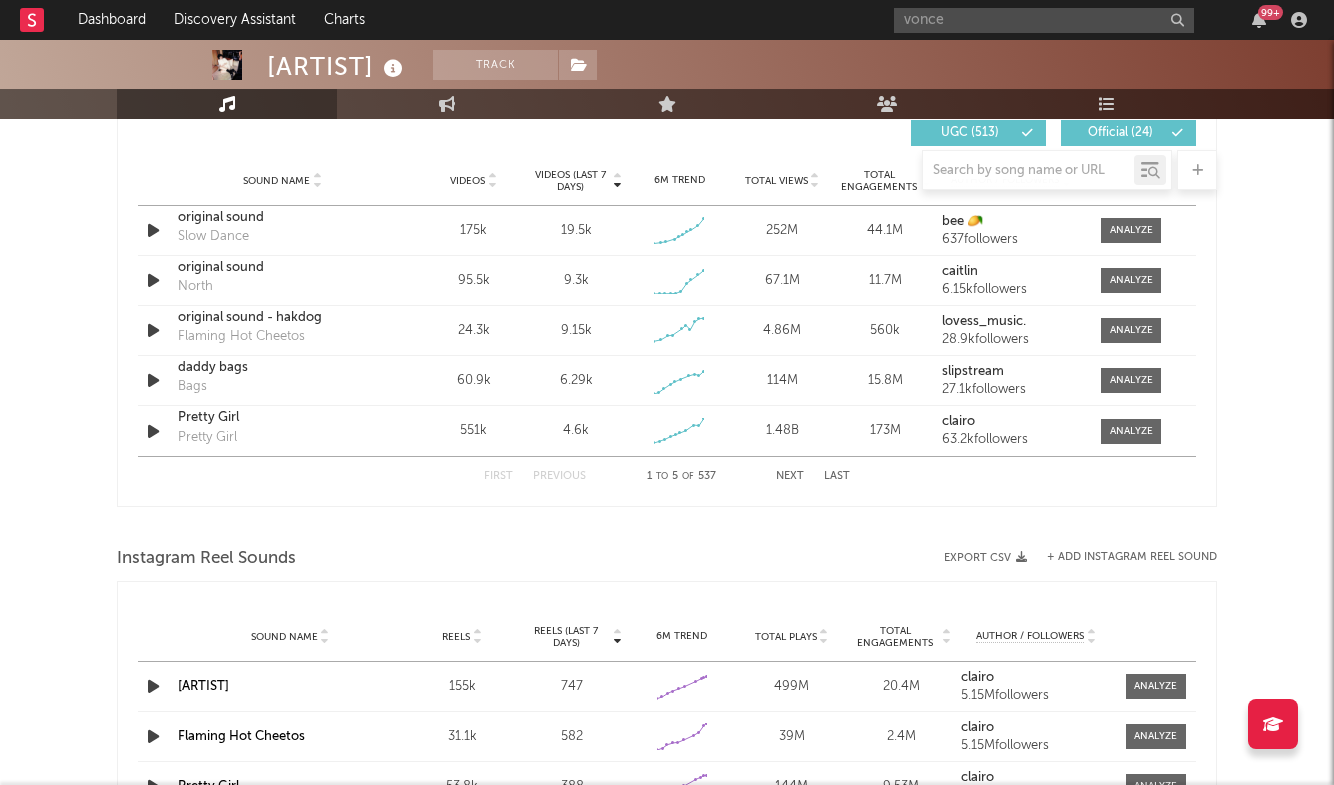 type 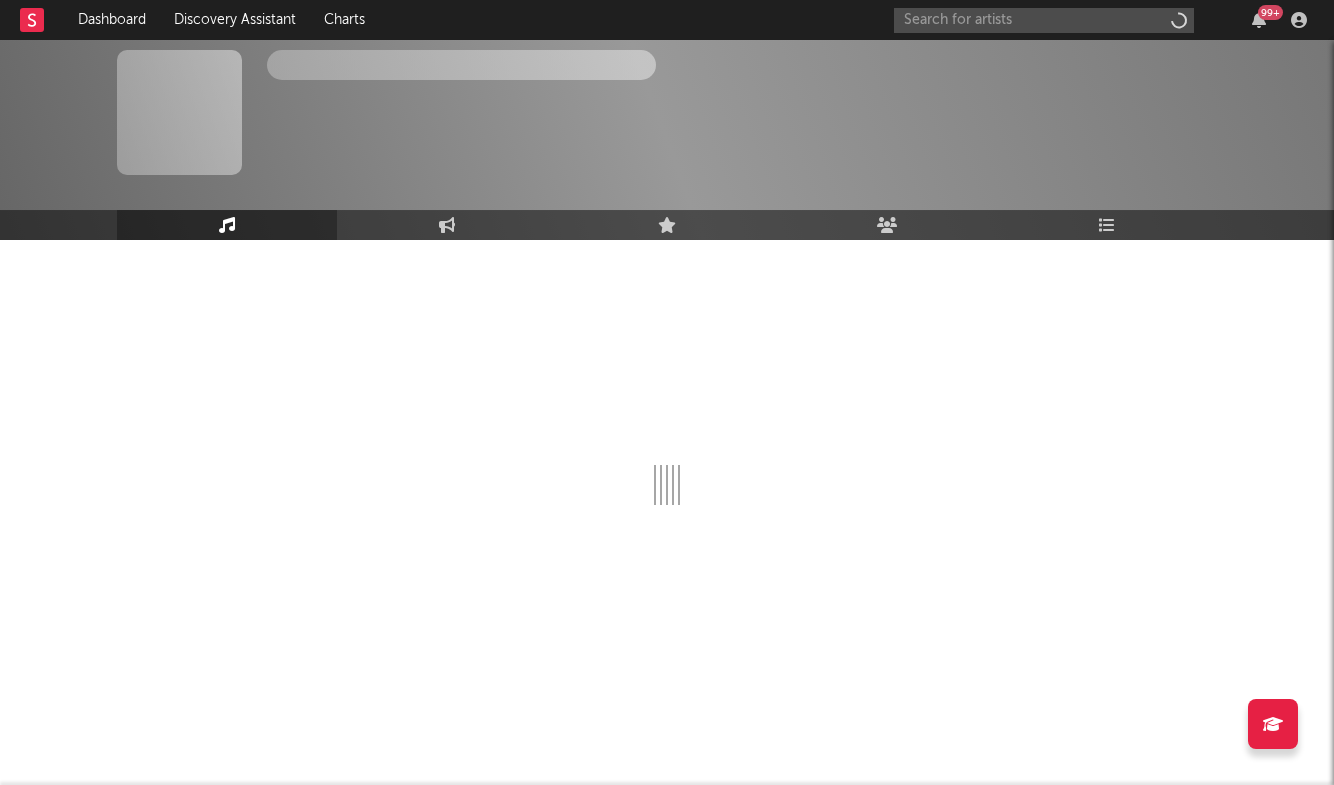 scroll, scrollTop: 0, scrollLeft: 0, axis: both 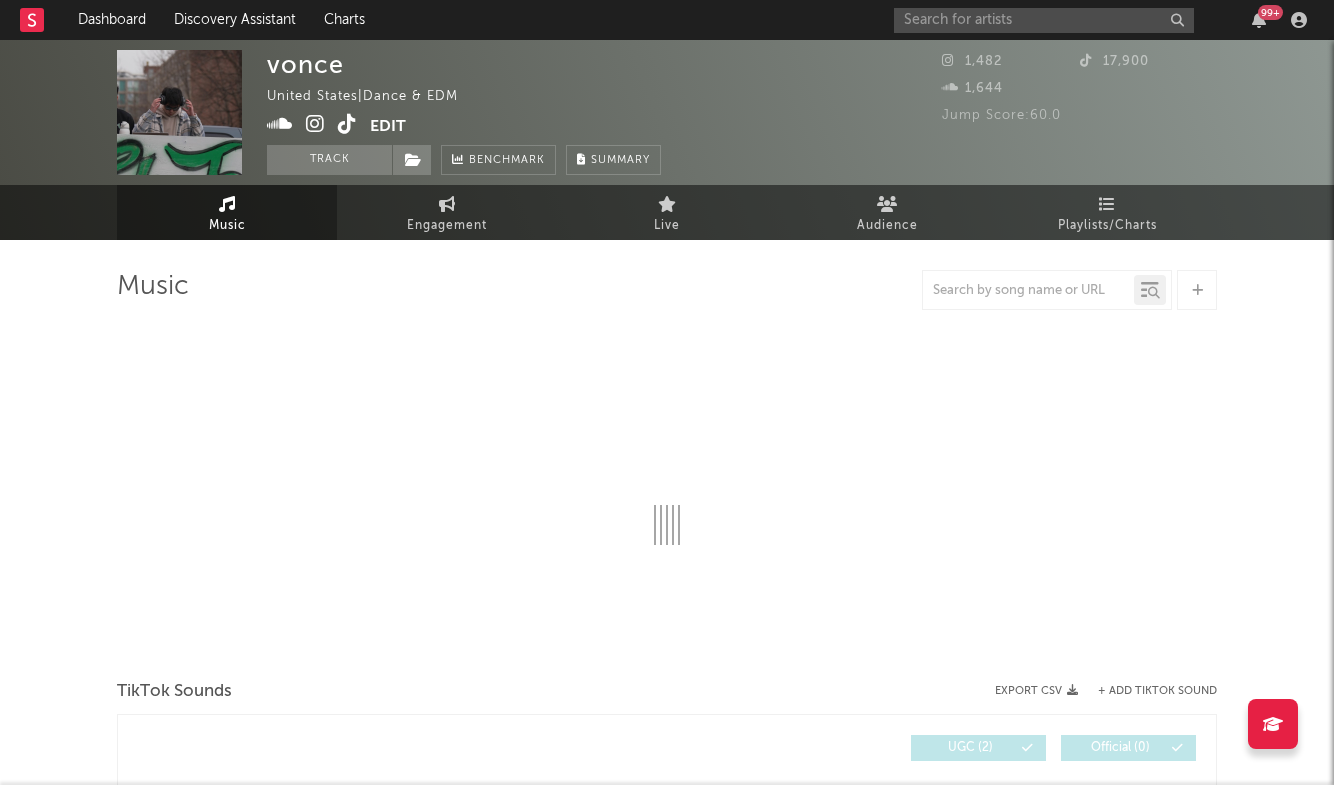 select on "1w" 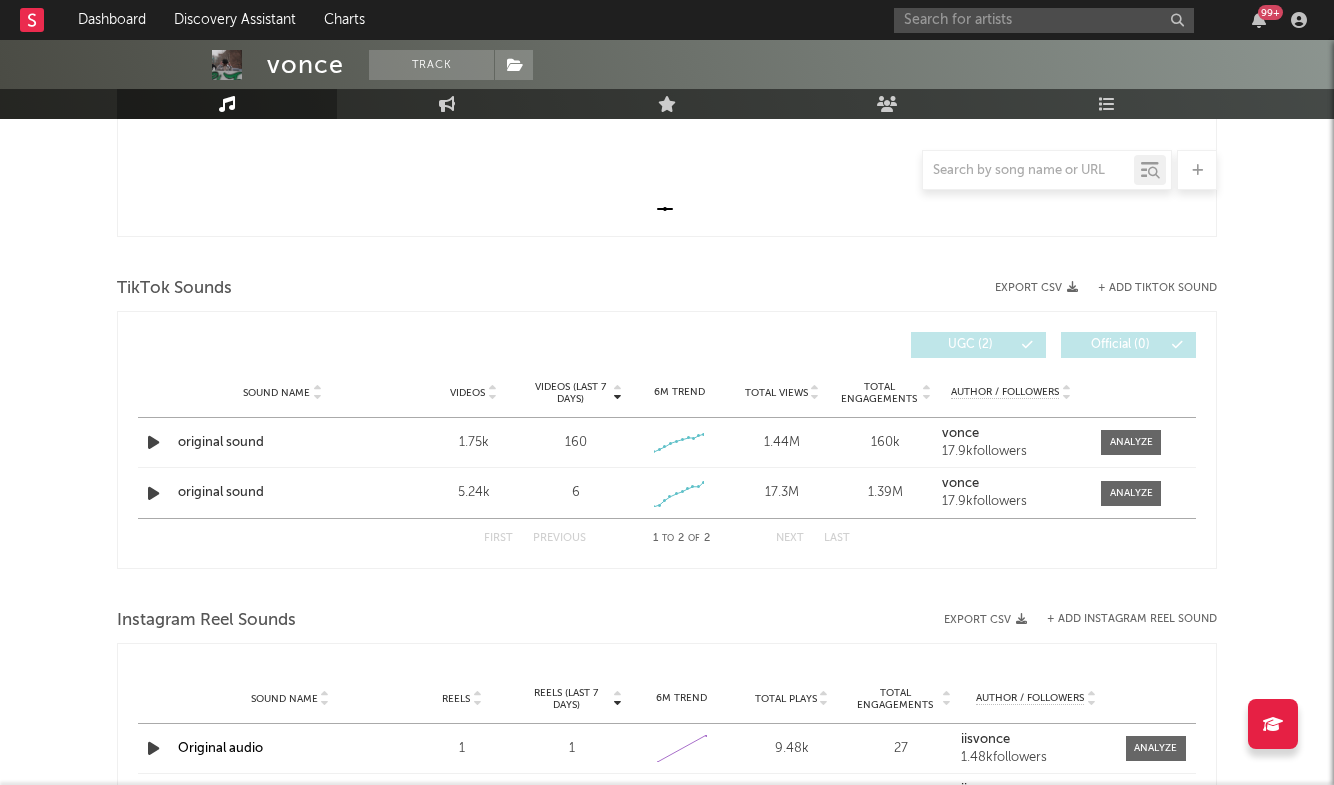 scroll, scrollTop: 358, scrollLeft: 0, axis: vertical 